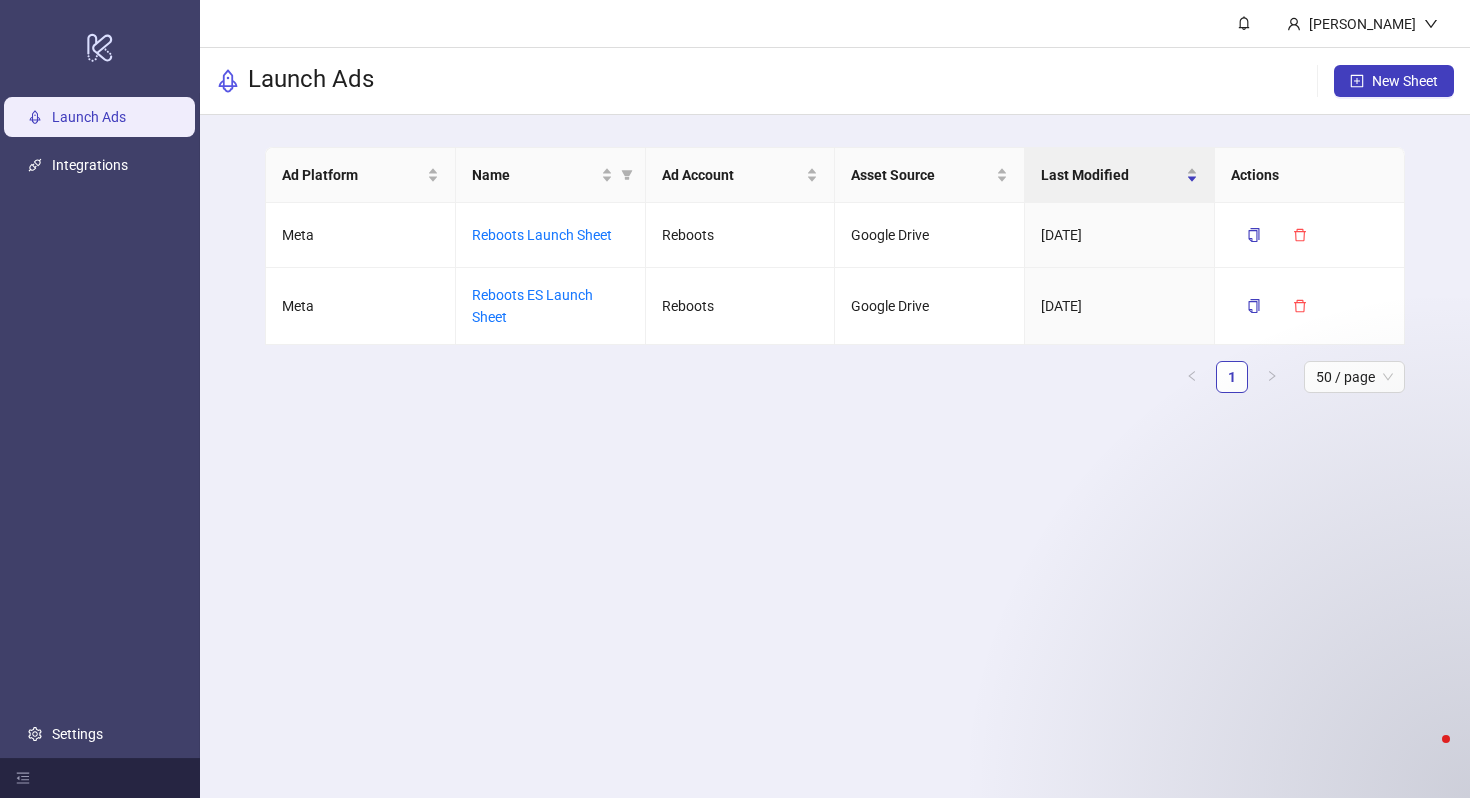 scroll, scrollTop: 0, scrollLeft: 0, axis: both 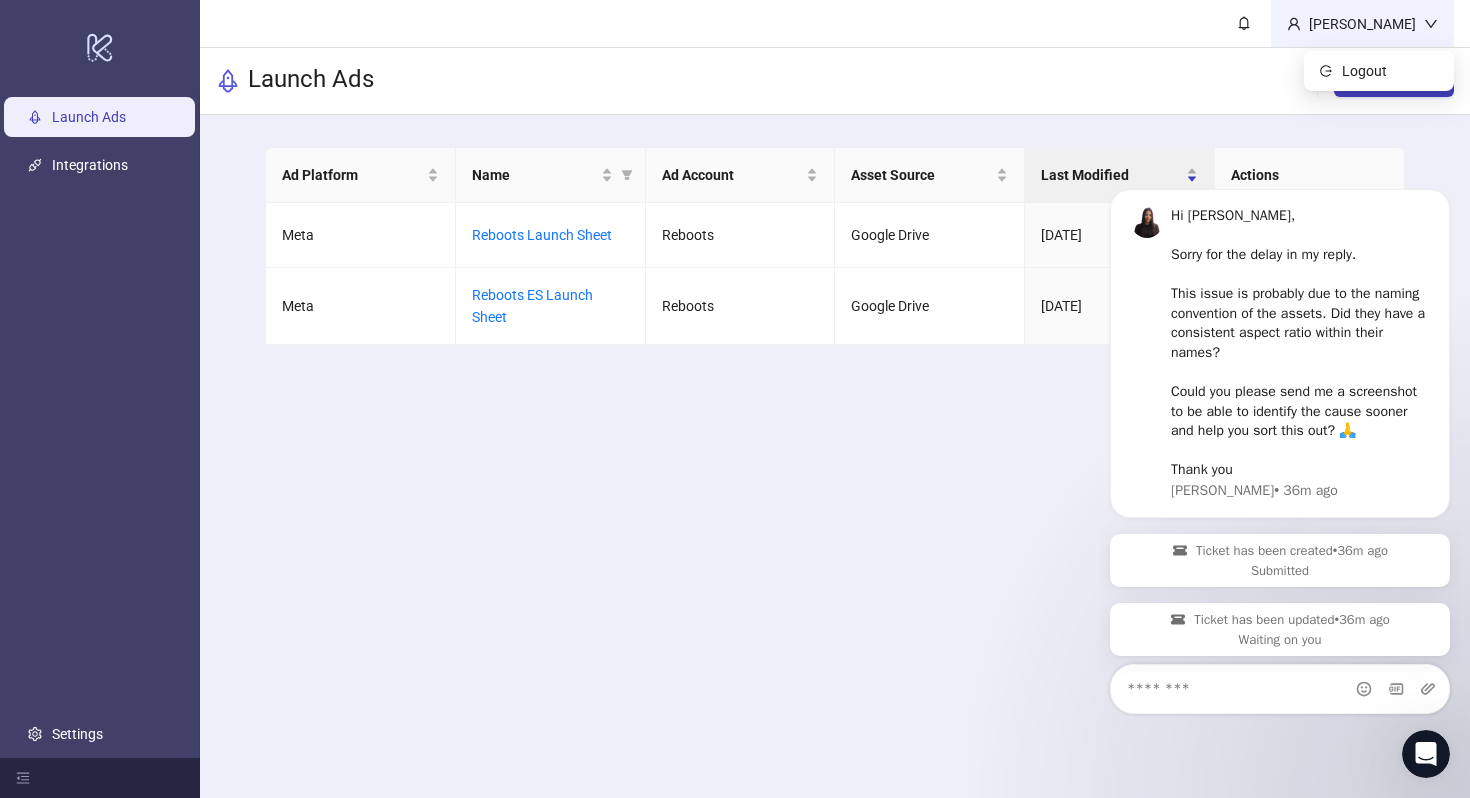 click on "[PERSON_NAME]" at bounding box center [1362, 24] 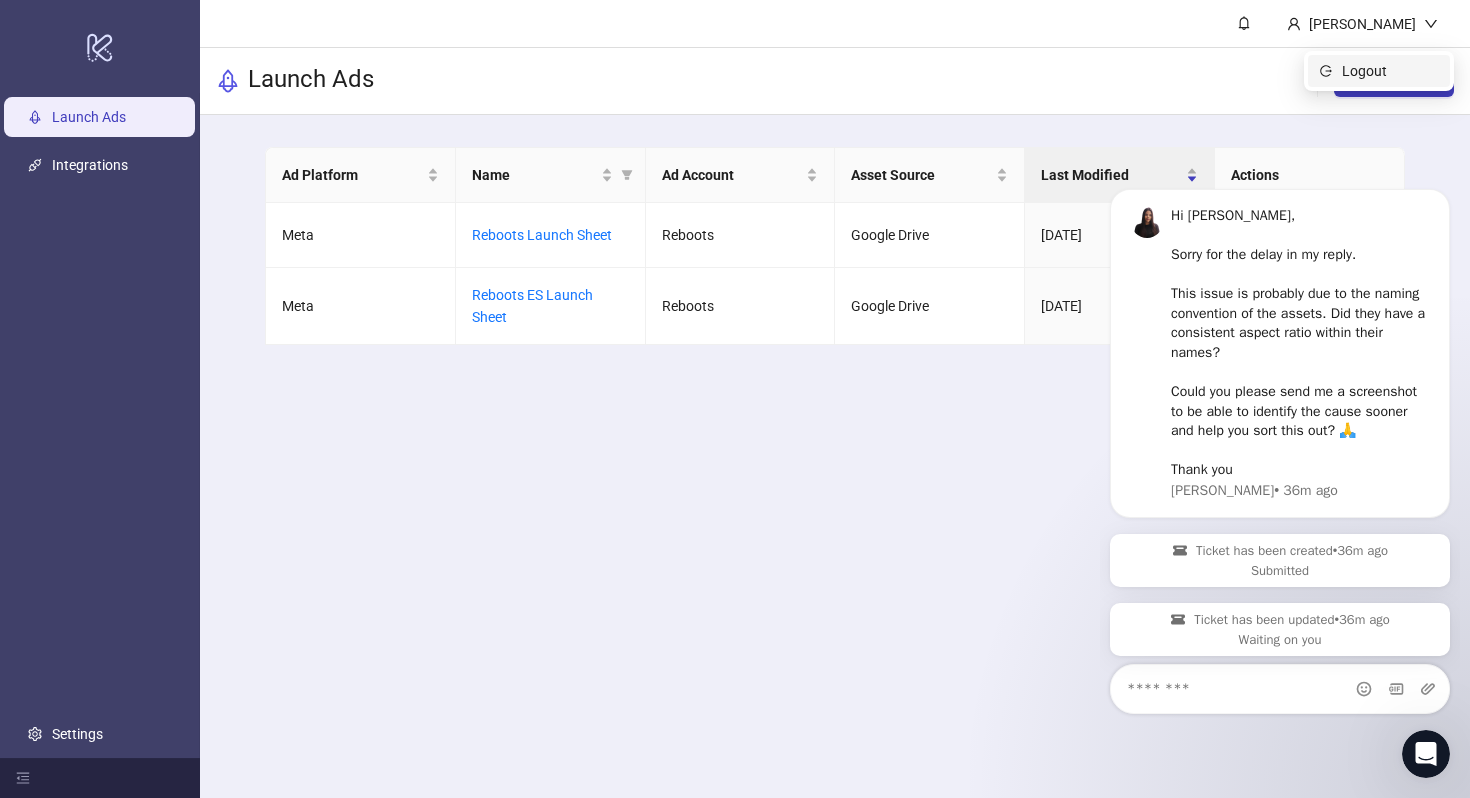 click on "Logout" at bounding box center [1379, 71] 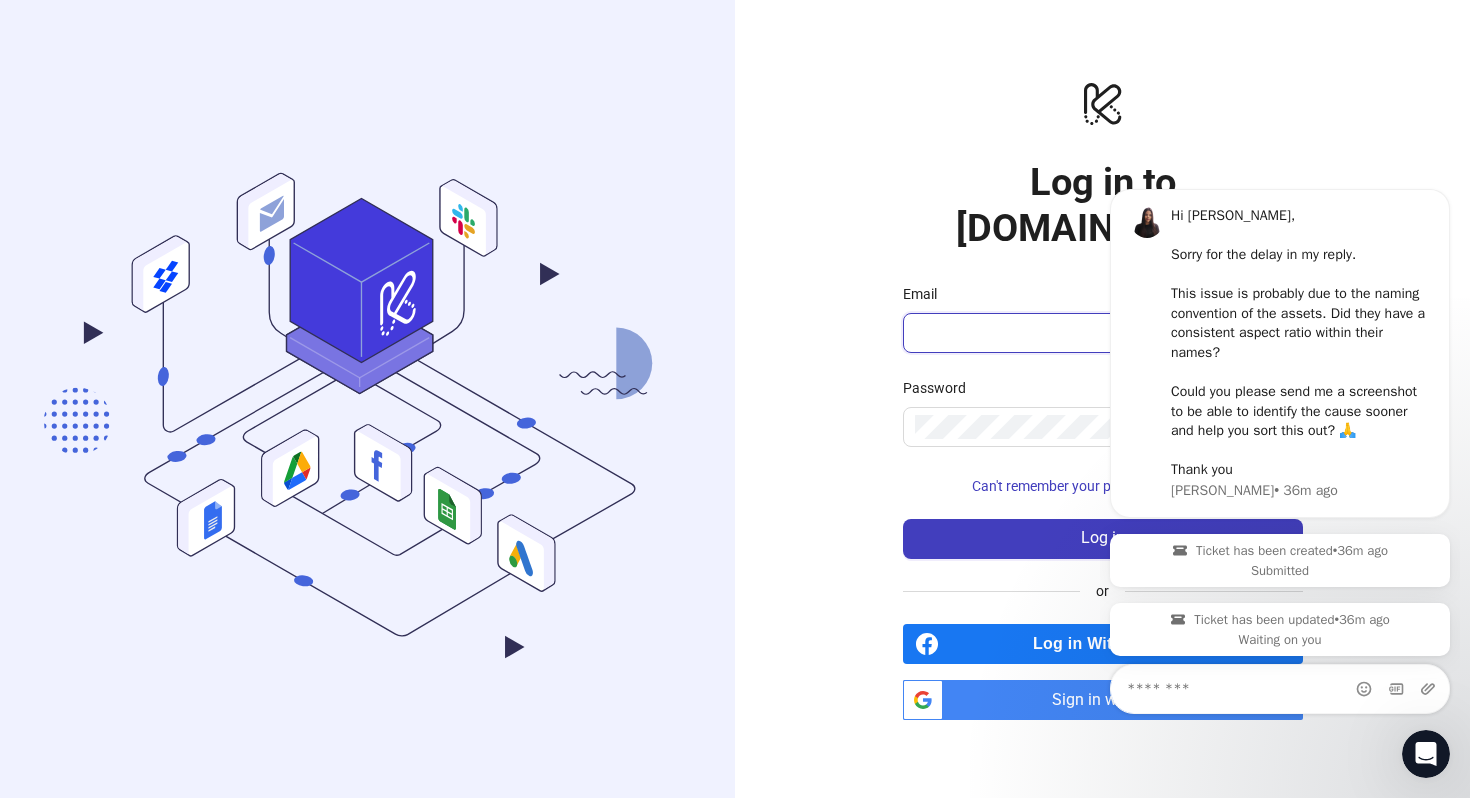 click on "Email" at bounding box center (1101, 333) 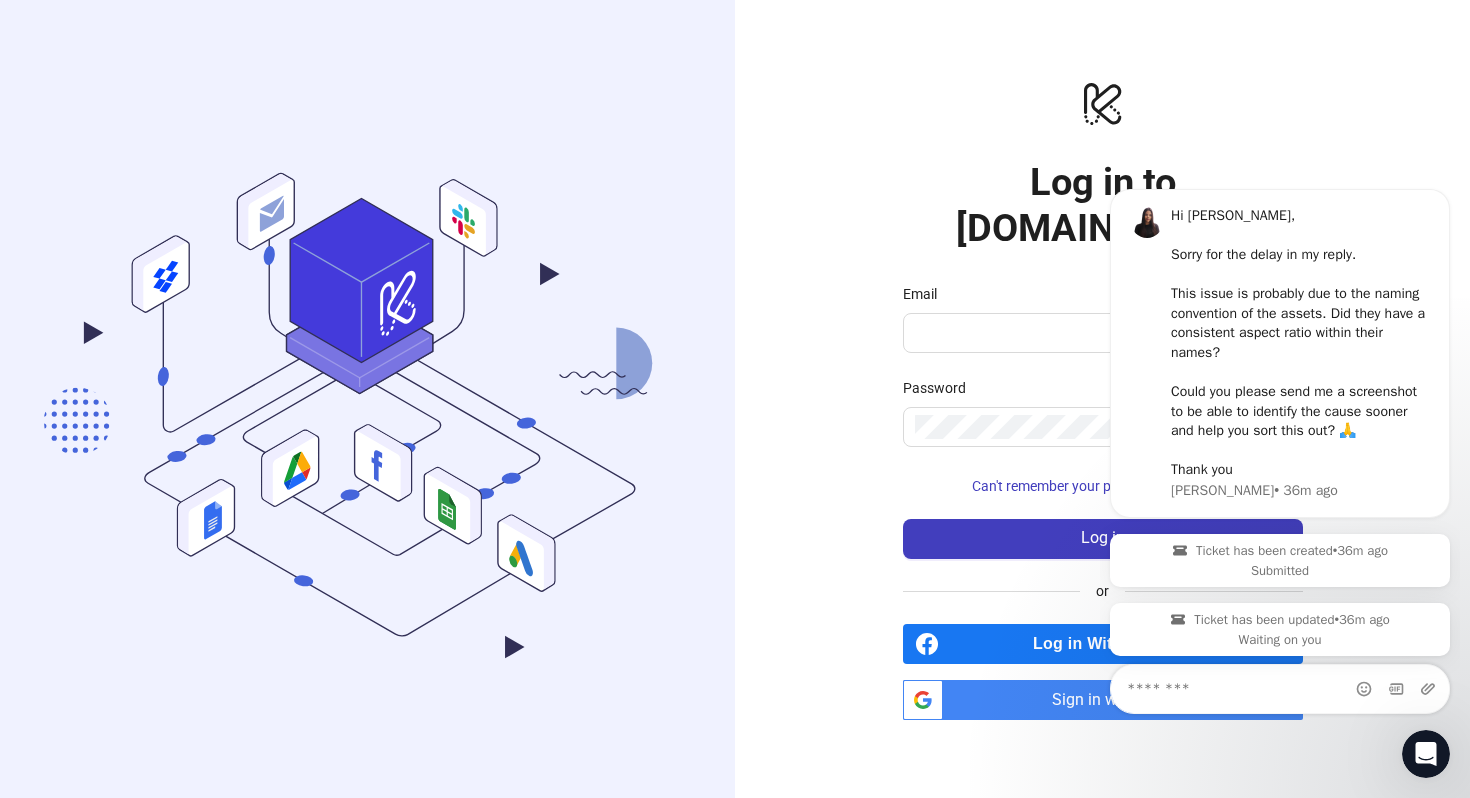 click on "logo/logo-mobile Log in to [DOMAIN_NAME] Email Password Can't remember your password? Click here Log in or Log in With Facebook btn_google_dark_normal_ios Created with Sketch. Sign in with Google" at bounding box center [1103, 399] 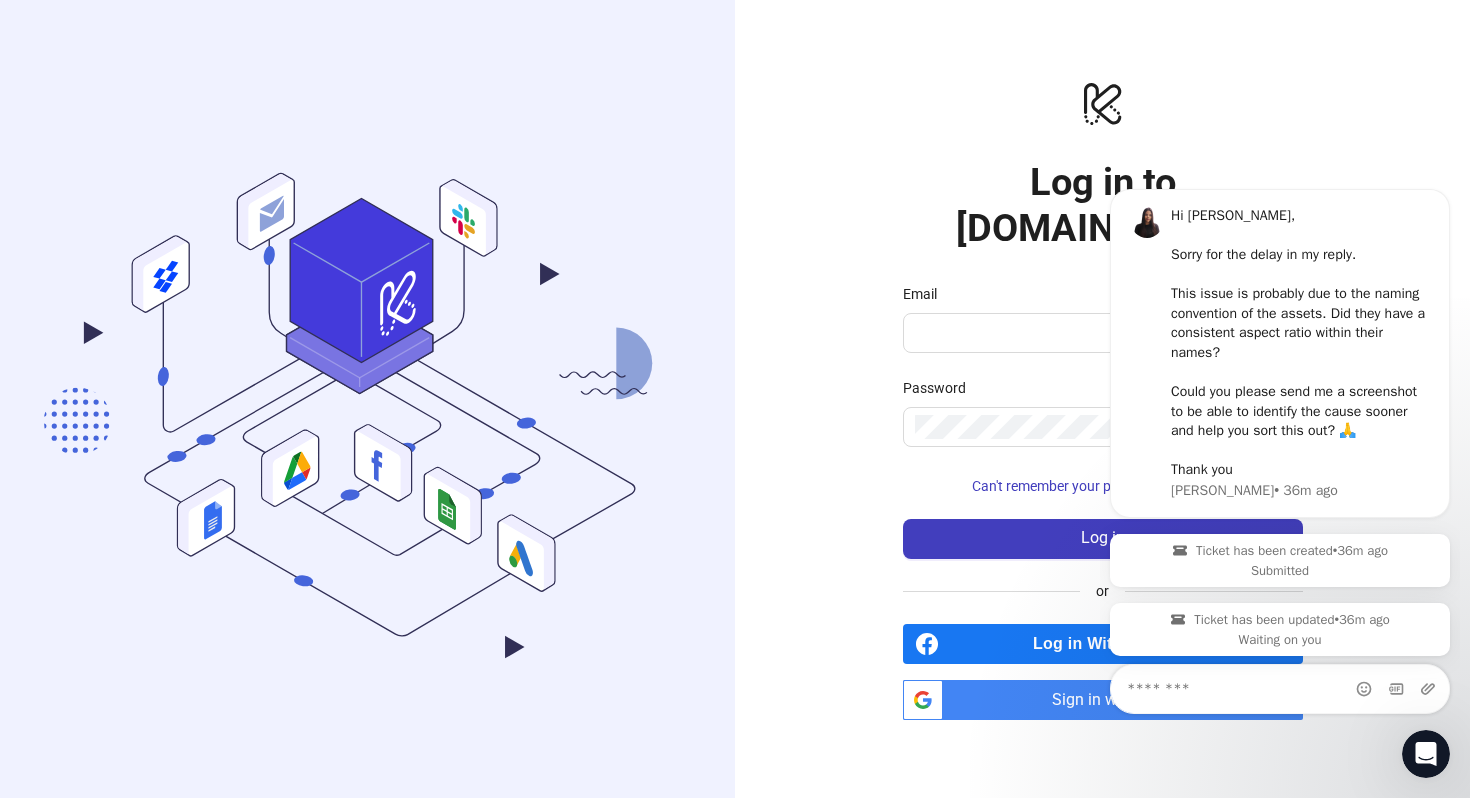 click on "Sign in with Google" at bounding box center [1127, 700] 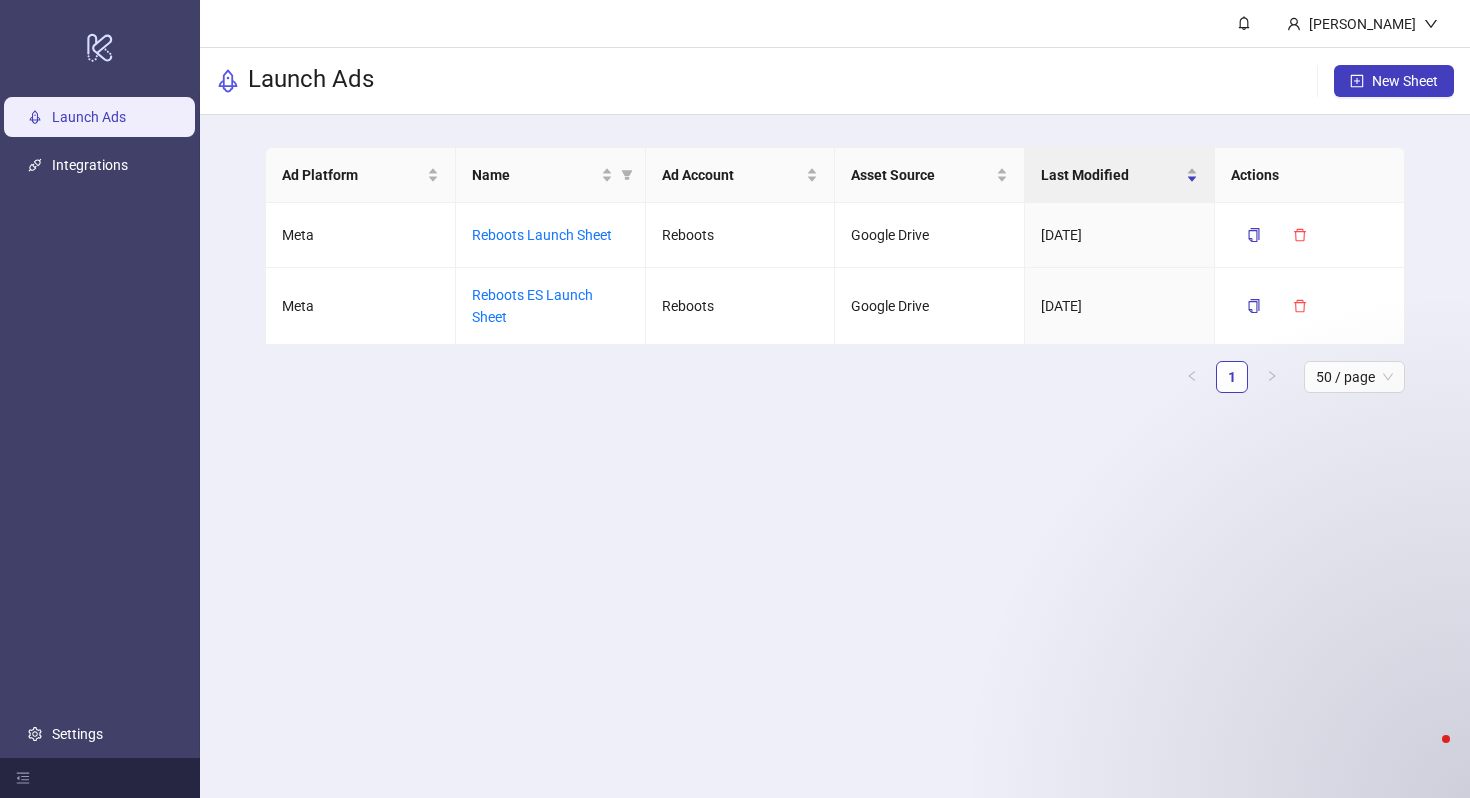 scroll, scrollTop: 0, scrollLeft: 0, axis: both 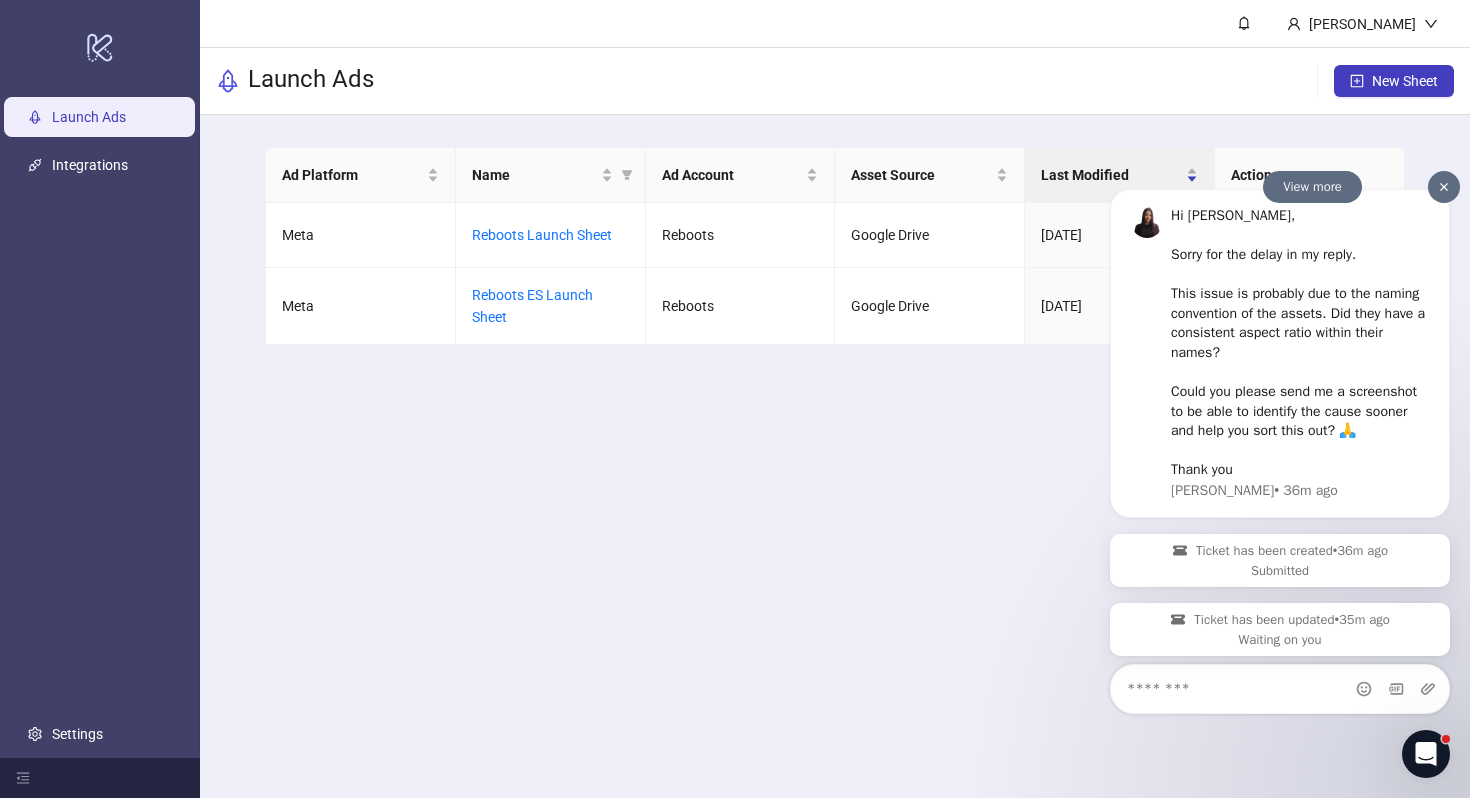 click at bounding box center [1444, 186] 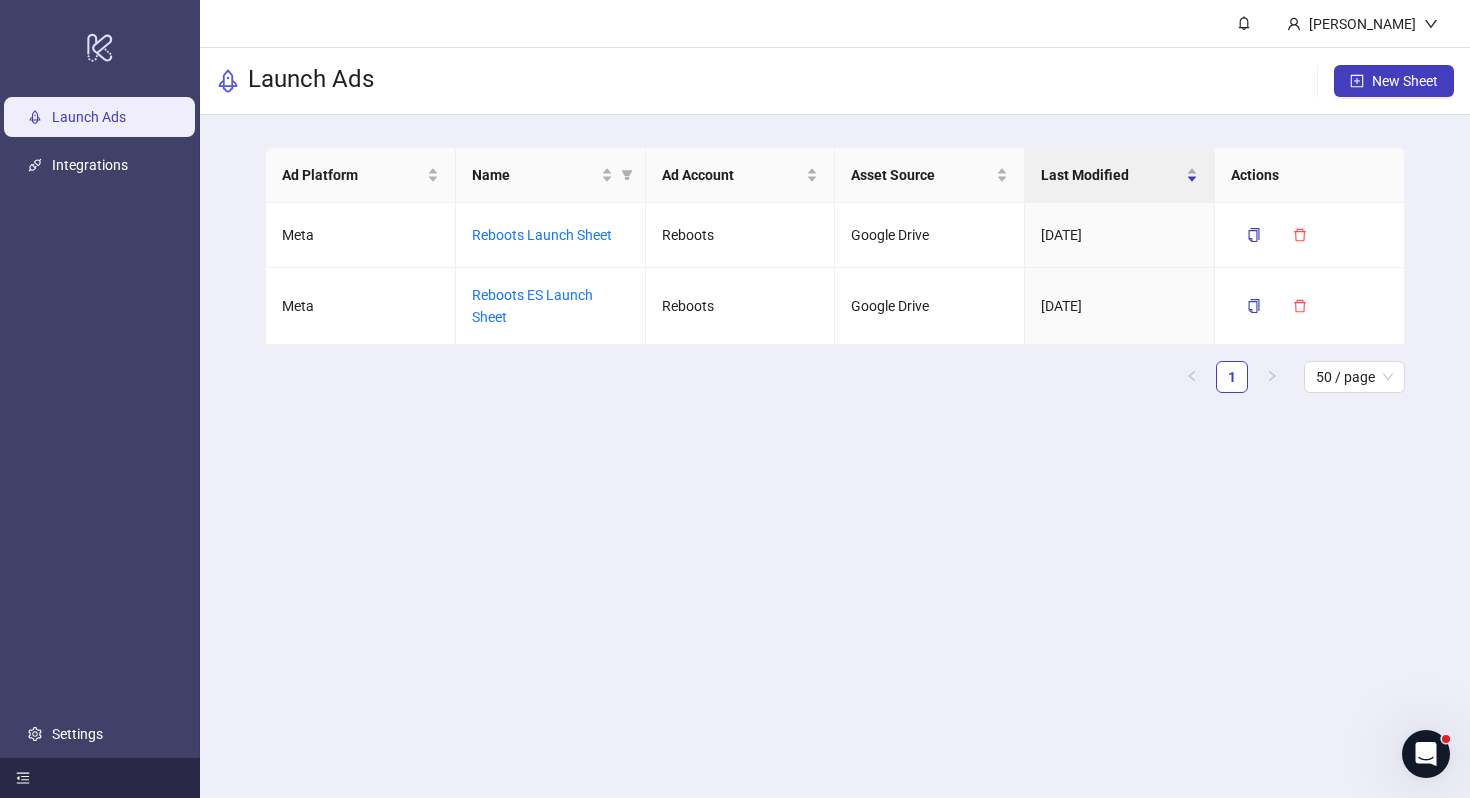 click at bounding box center (100, 778) 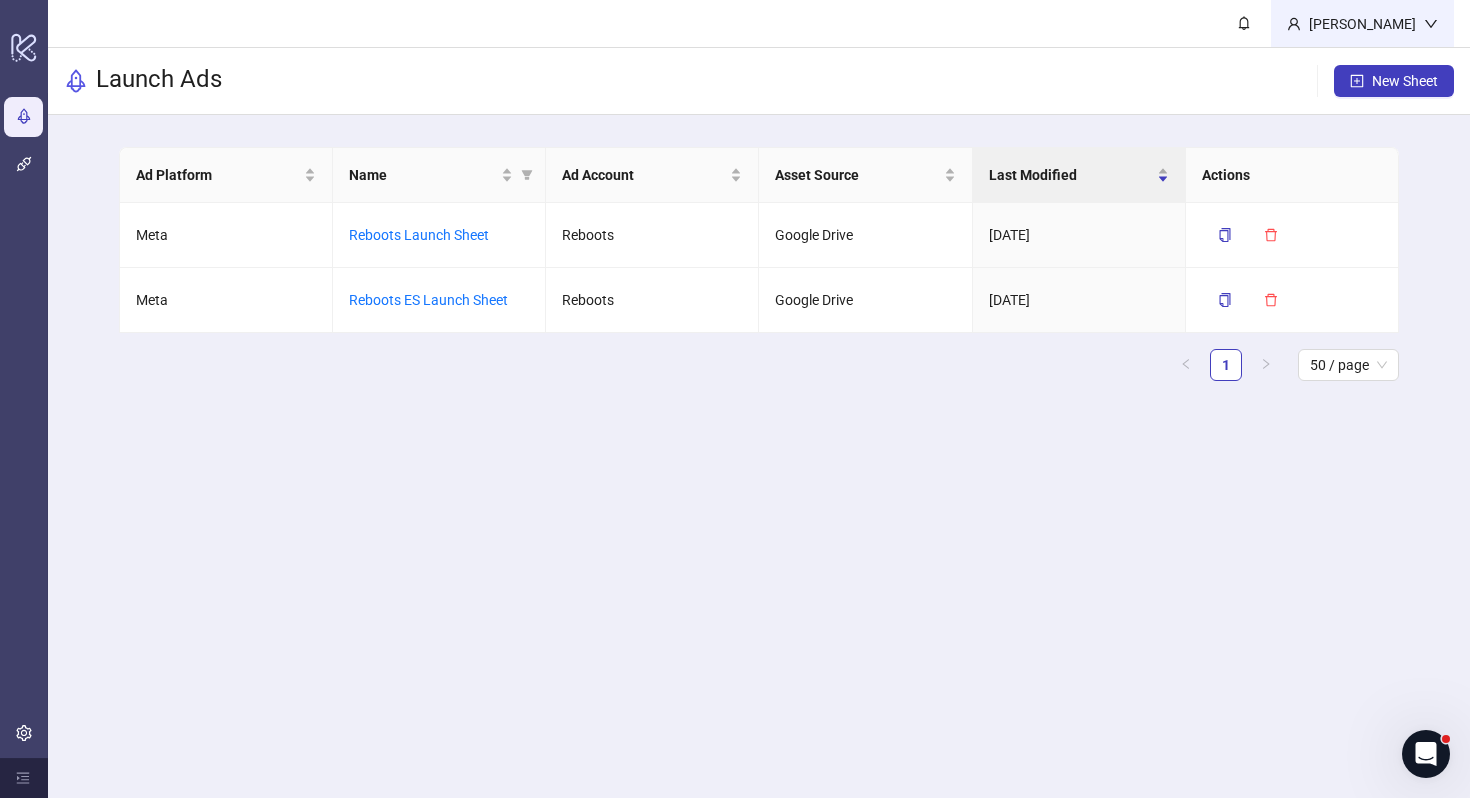 click on "[PERSON_NAME]" at bounding box center [1362, 24] 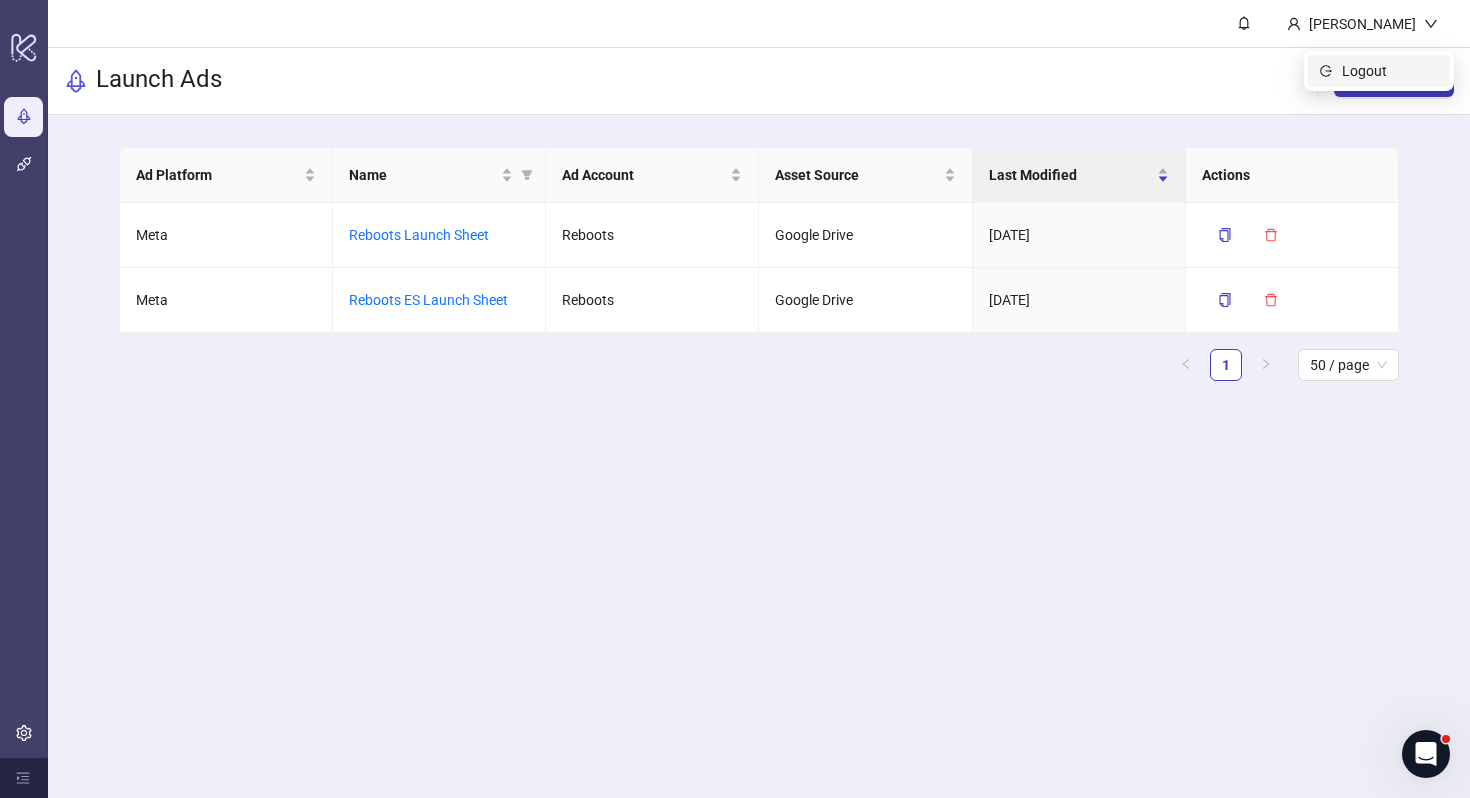 click on "Logout" at bounding box center (1390, 71) 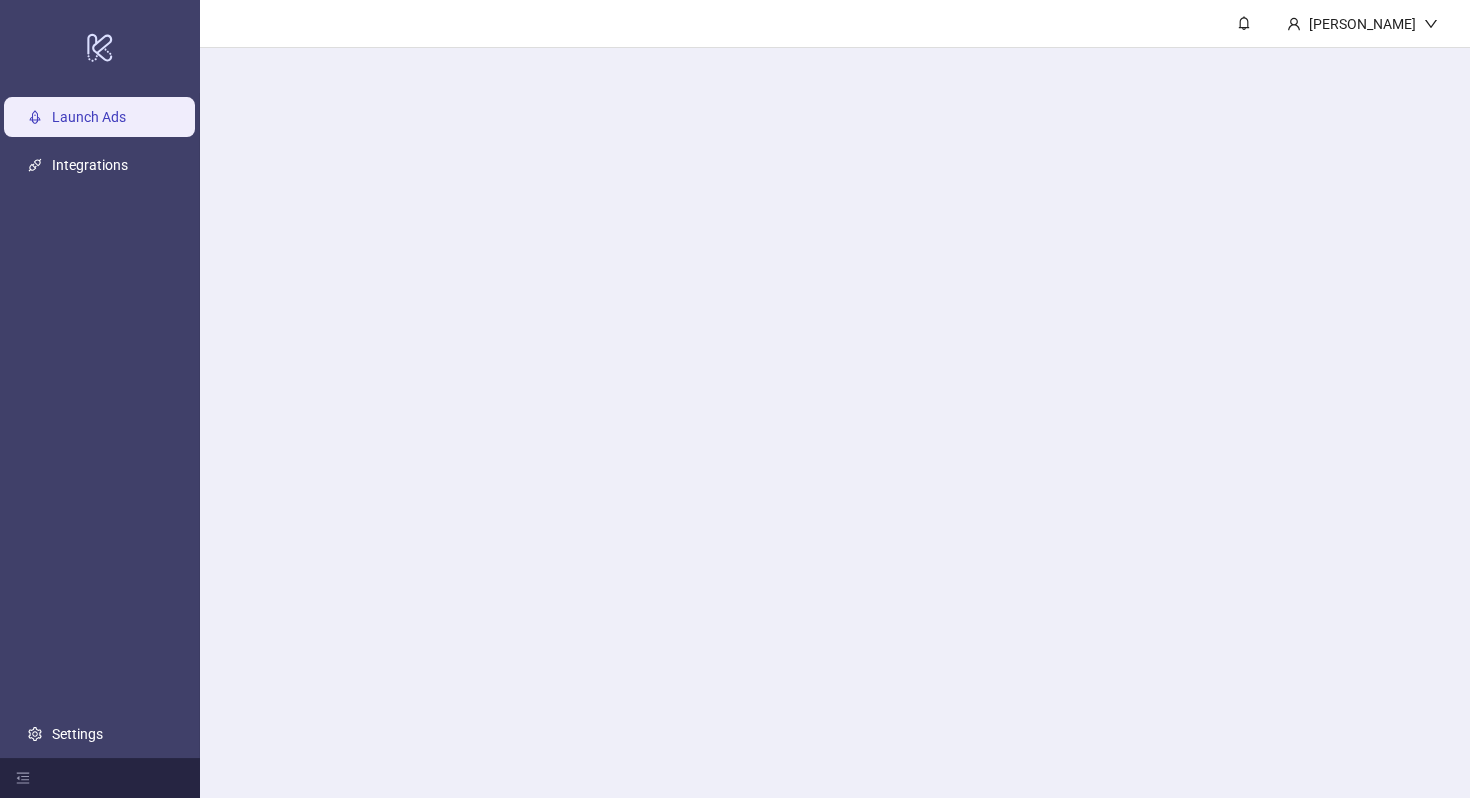 scroll, scrollTop: 0, scrollLeft: 0, axis: both 